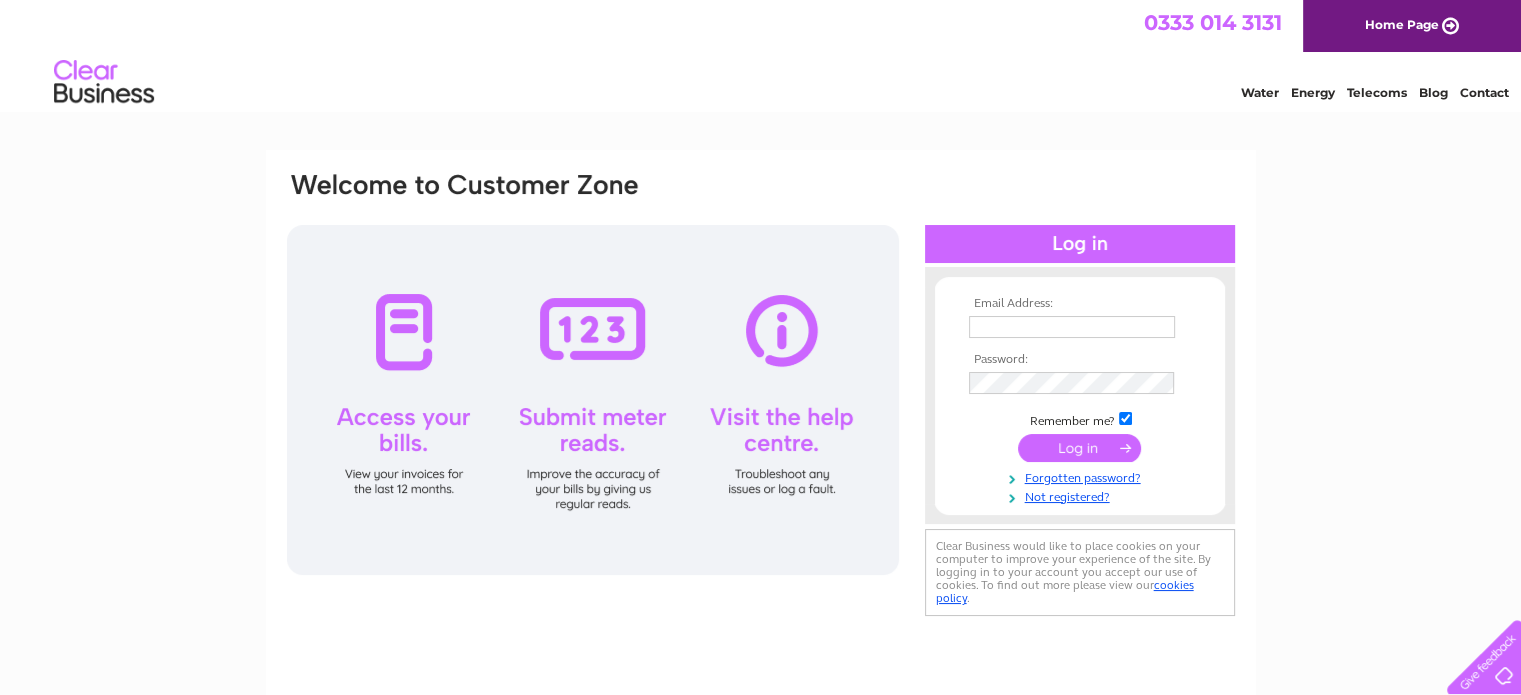 scroll, scrollTop: 0, scrollLeft: 0, axis: both 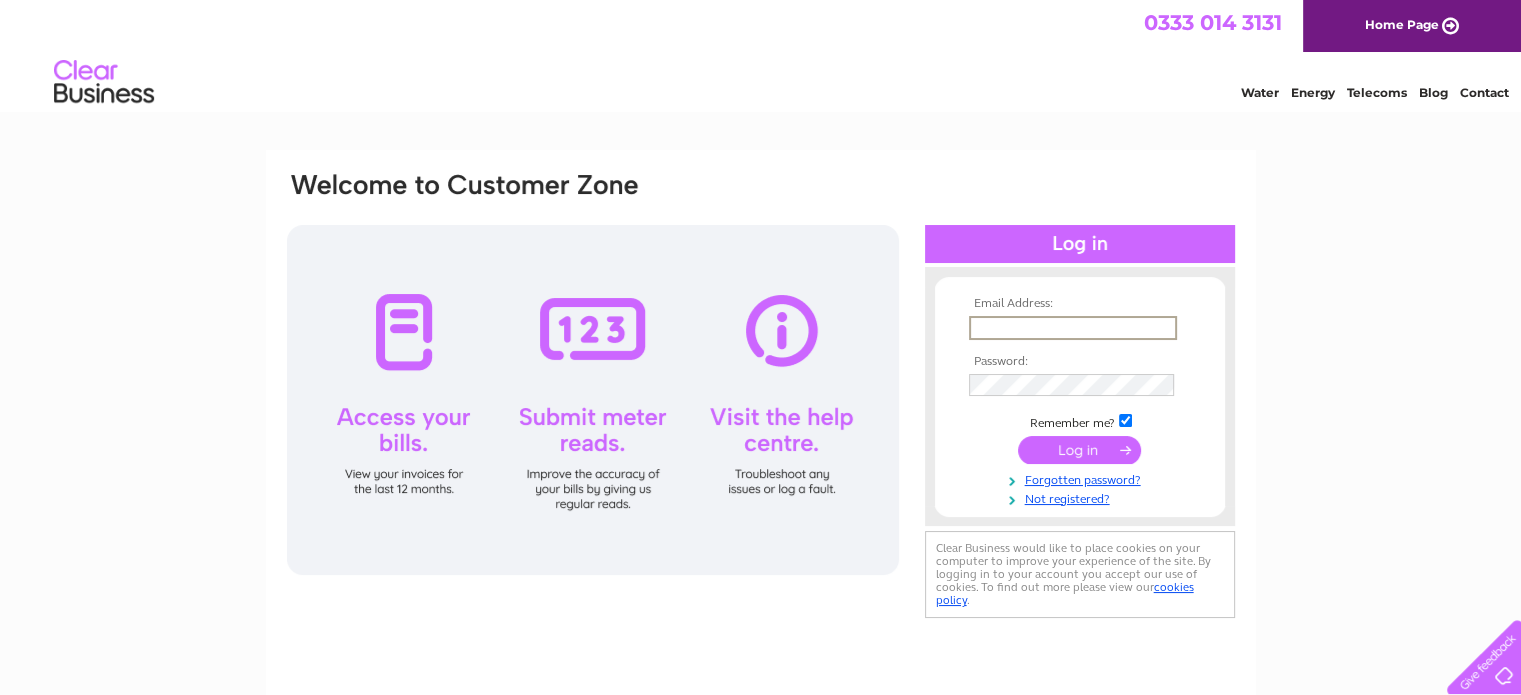 drag, startPoint x: 1025, startPoint y: 323, endPoint x: 1028, endPoint y: 339, distance: 16.27882 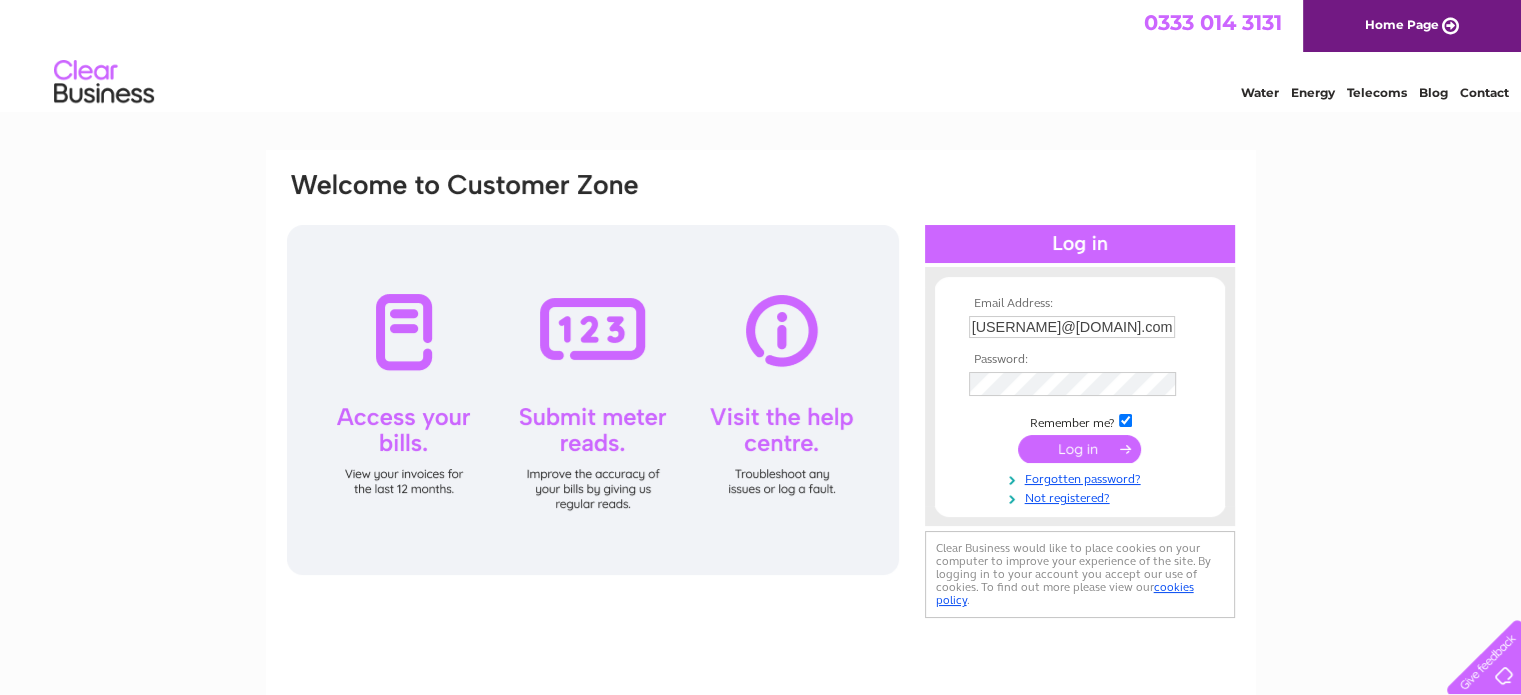 click at bounding box center [1079, 449] 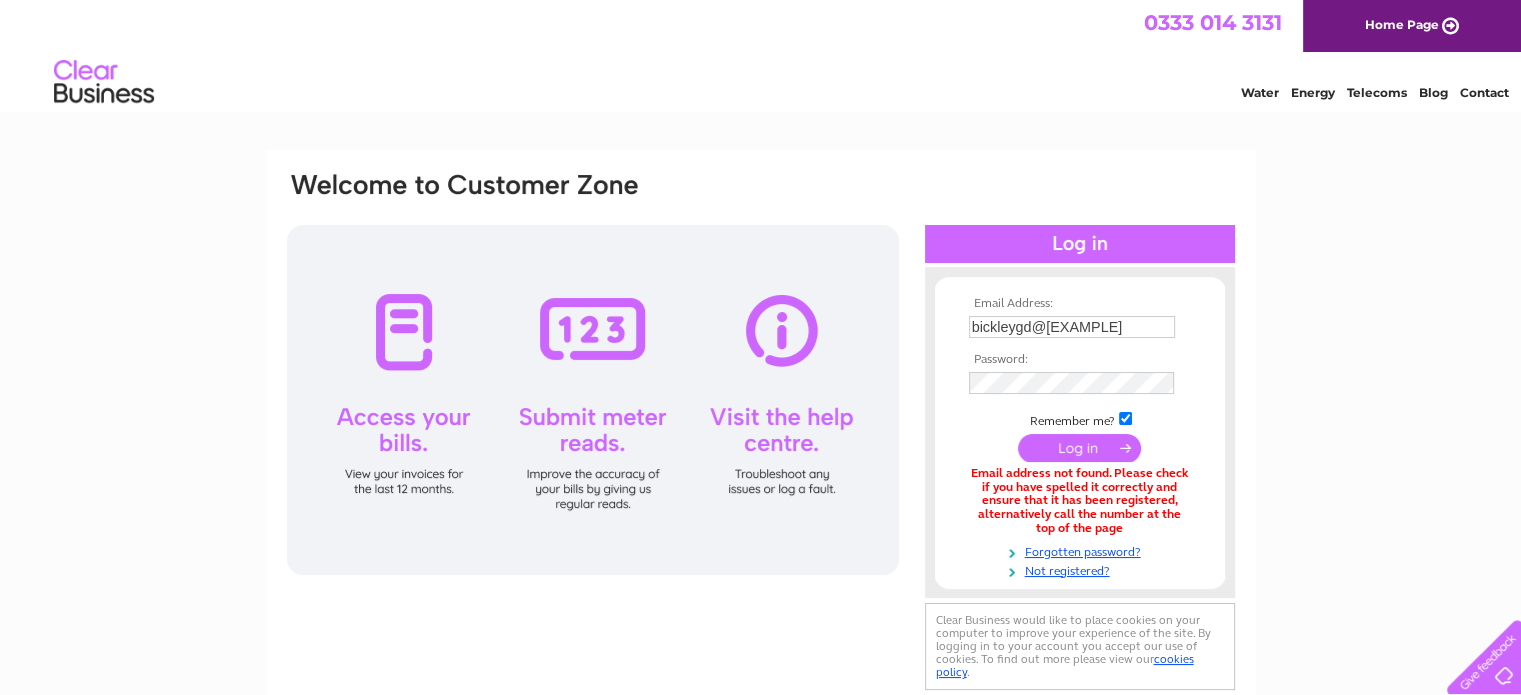 scroll, scrollTop: 0, scrollLeft: 0, axis: both 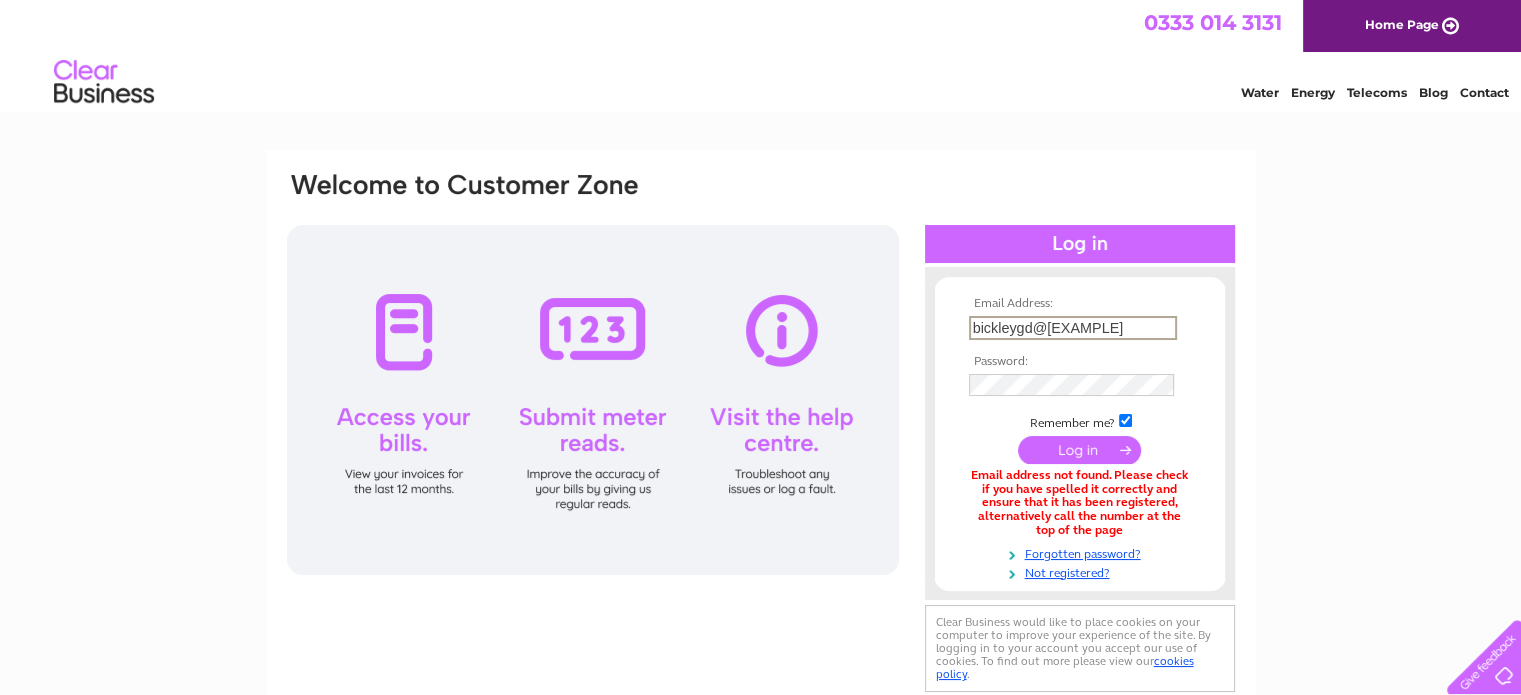 drag, startPoint x: 1049, startPoint y: 329, endPoint x: 1135, endPoint y: 323, distance: 86.209045 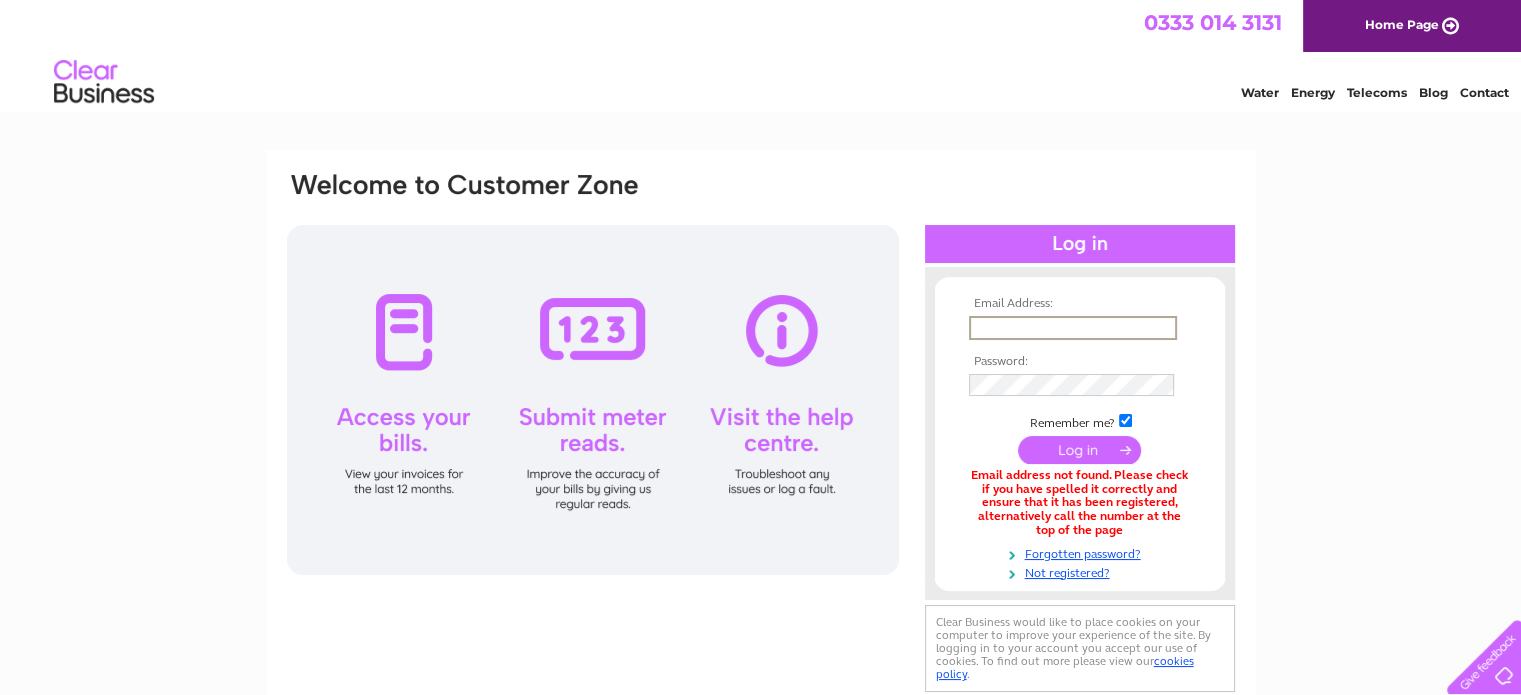 click at bounding box center [1073, 328] 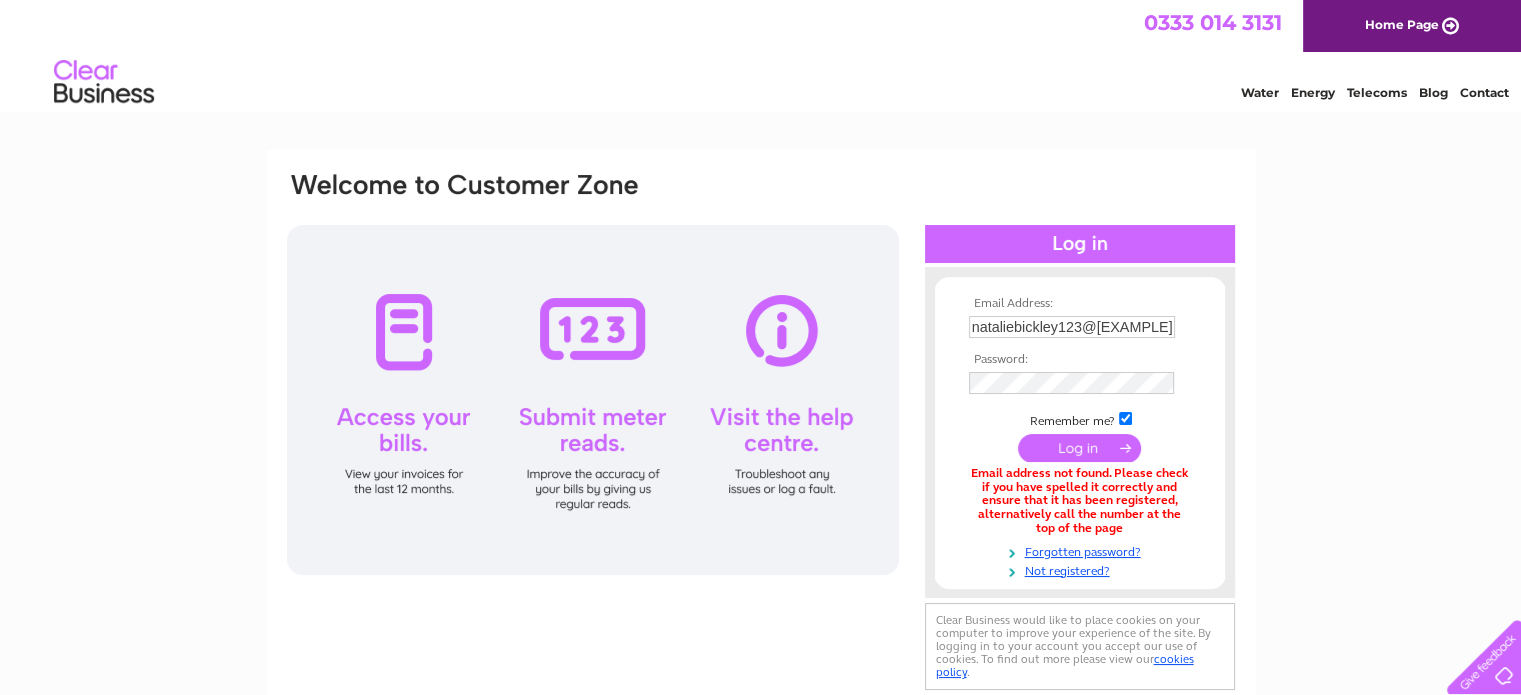 click at bounding box center [1079, 448] 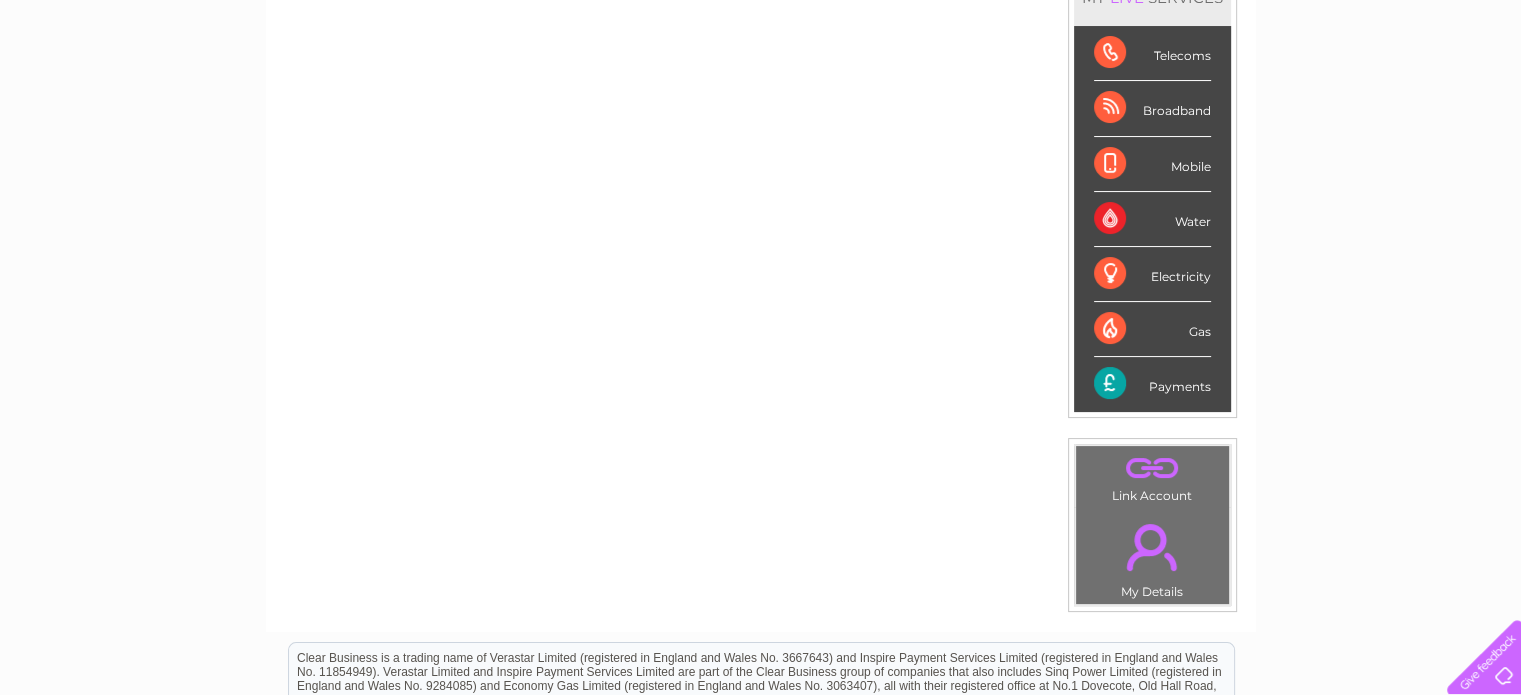 scroll, scrollTop: 200, scrollLeft: 0, axis: vertical 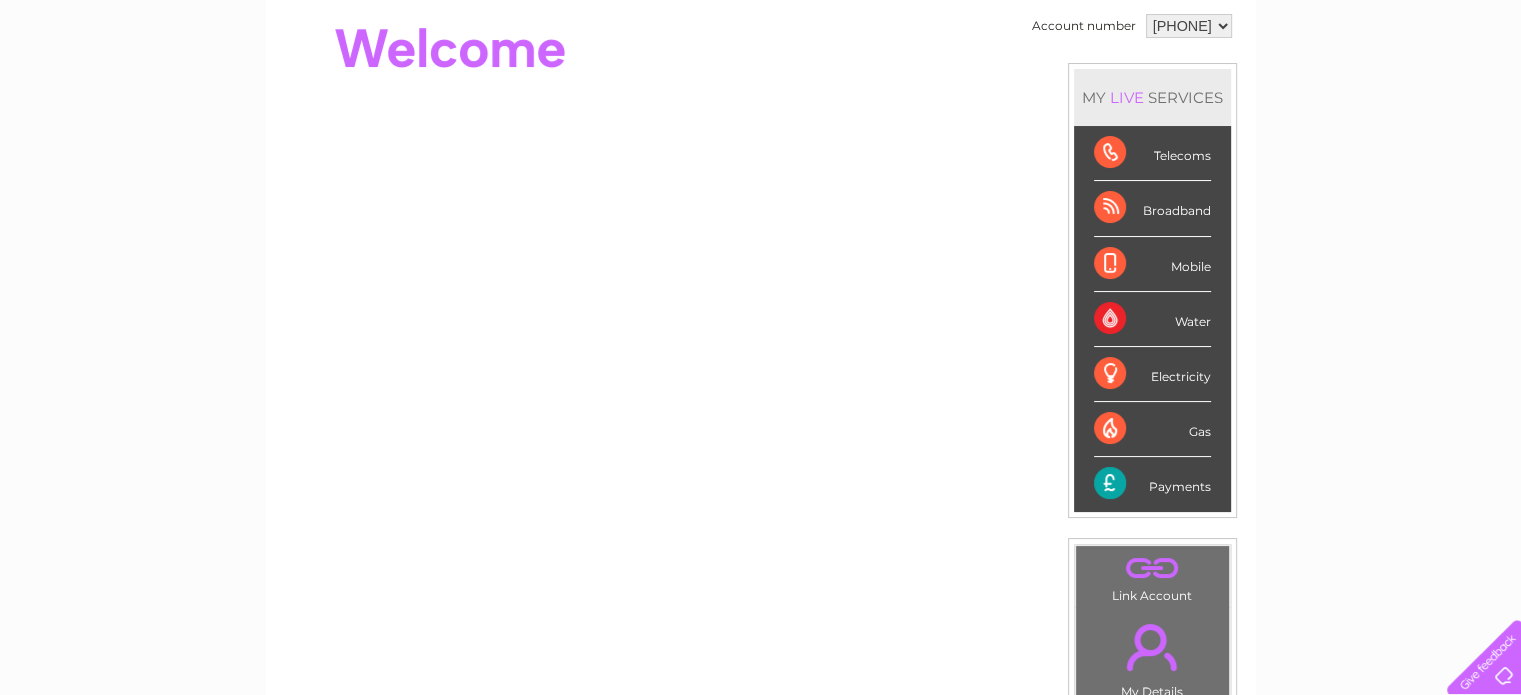 click on "Payments" at bounding box center [1152, 484] 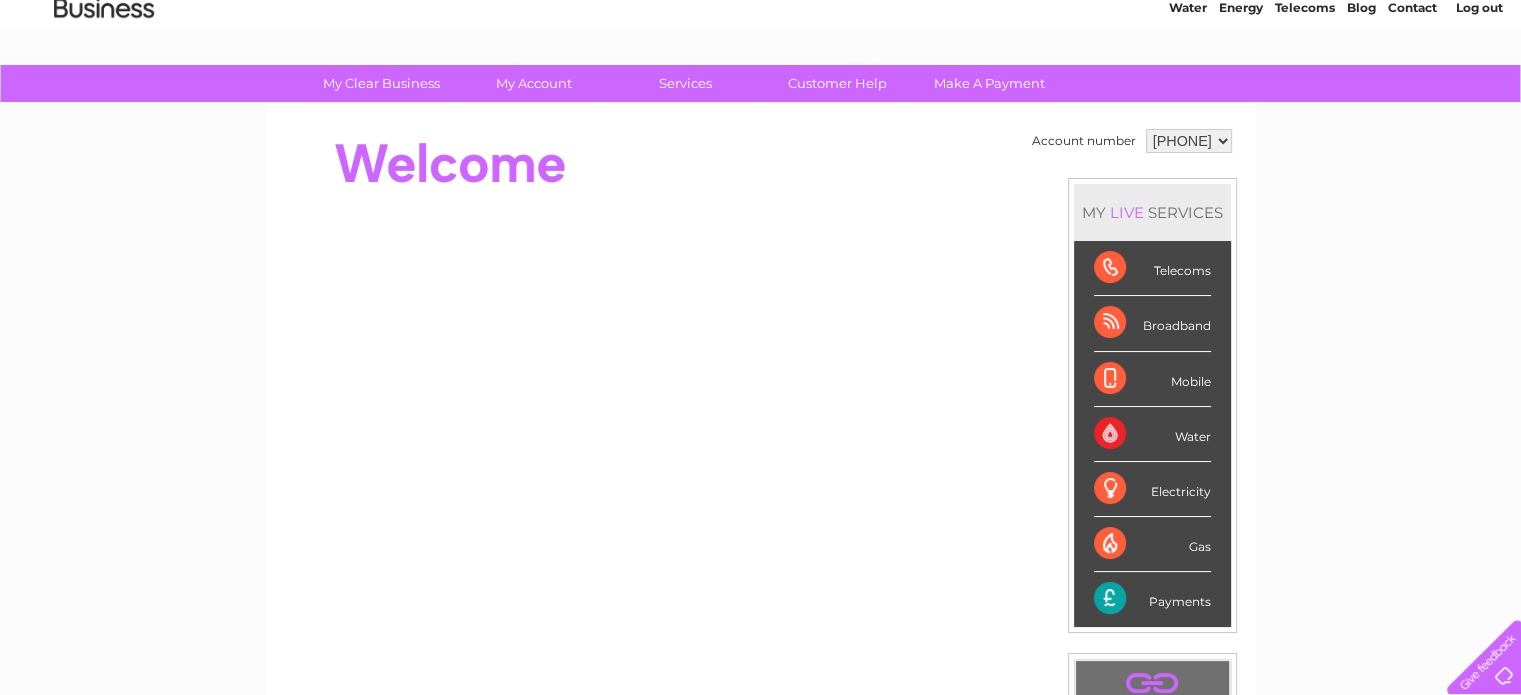 scroll, scrollTop: 0, scrollLeft: 0, axis: both 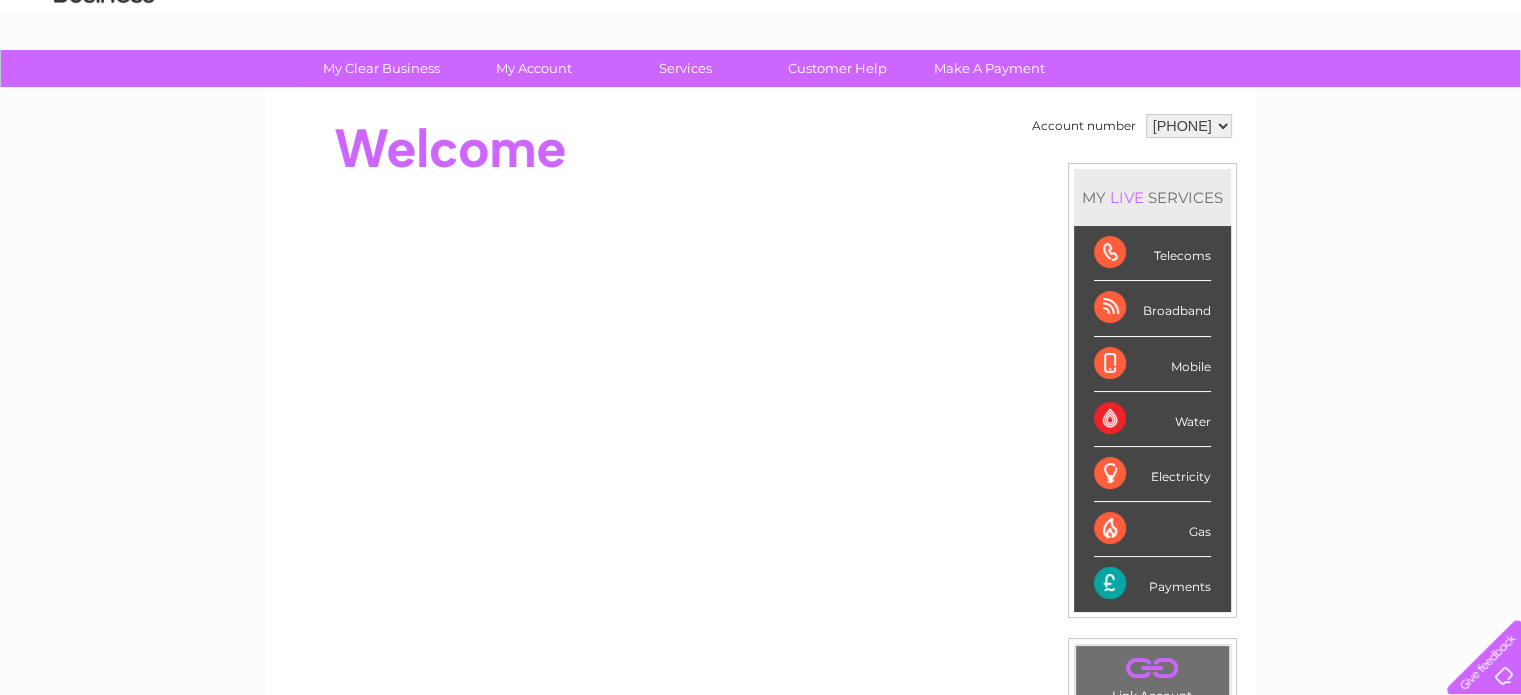 click on "Telecoms" at bounding box center (1152, 253) 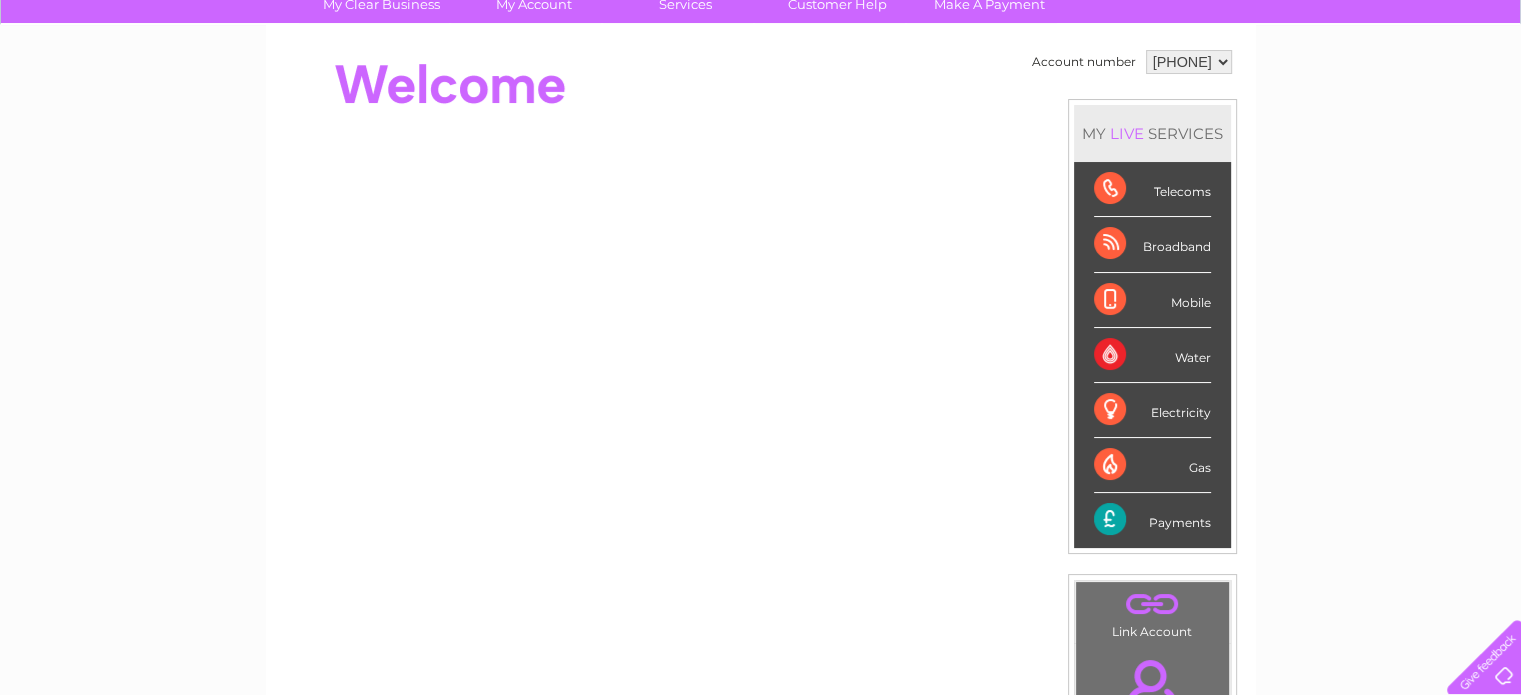 scroll, scrollTop: 0, scrollLeft: 0, axis: both 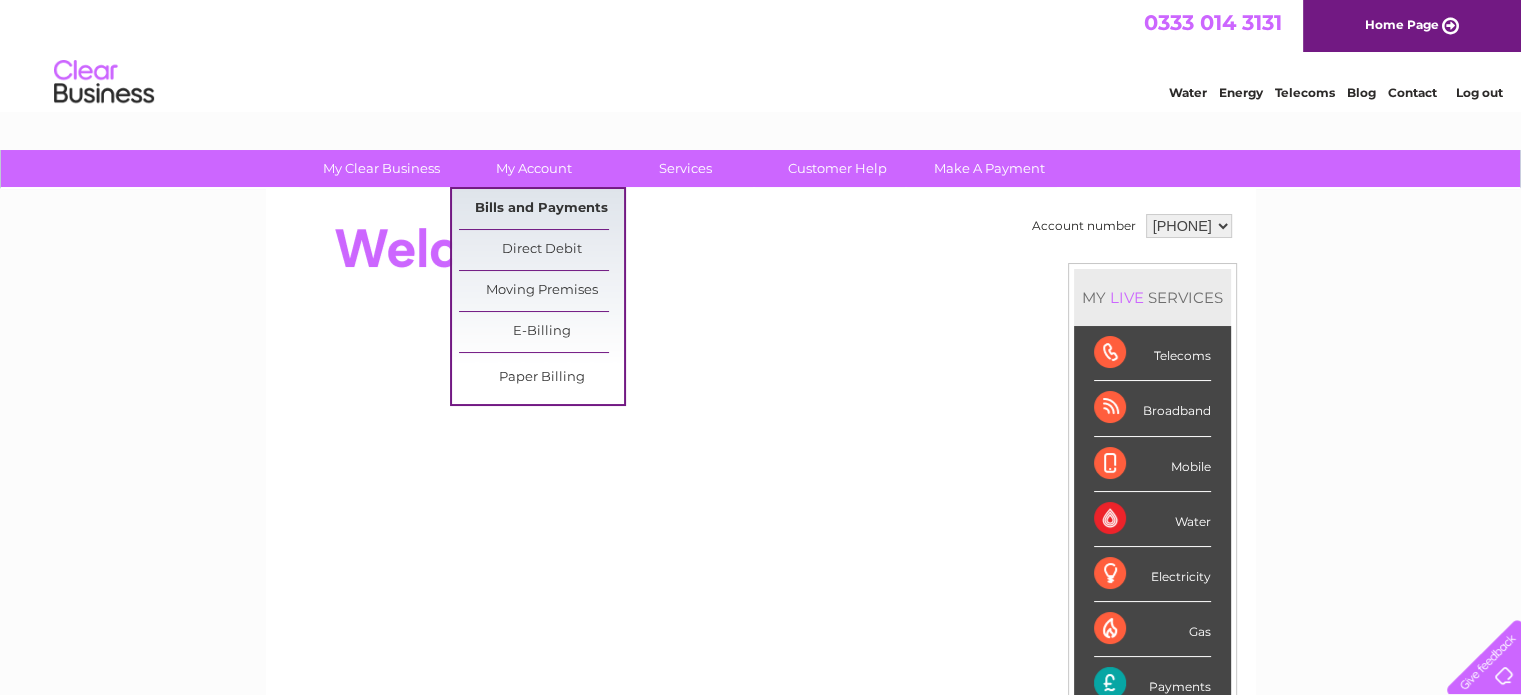click on "Bills and Payments" at bounding box center (541, 209) 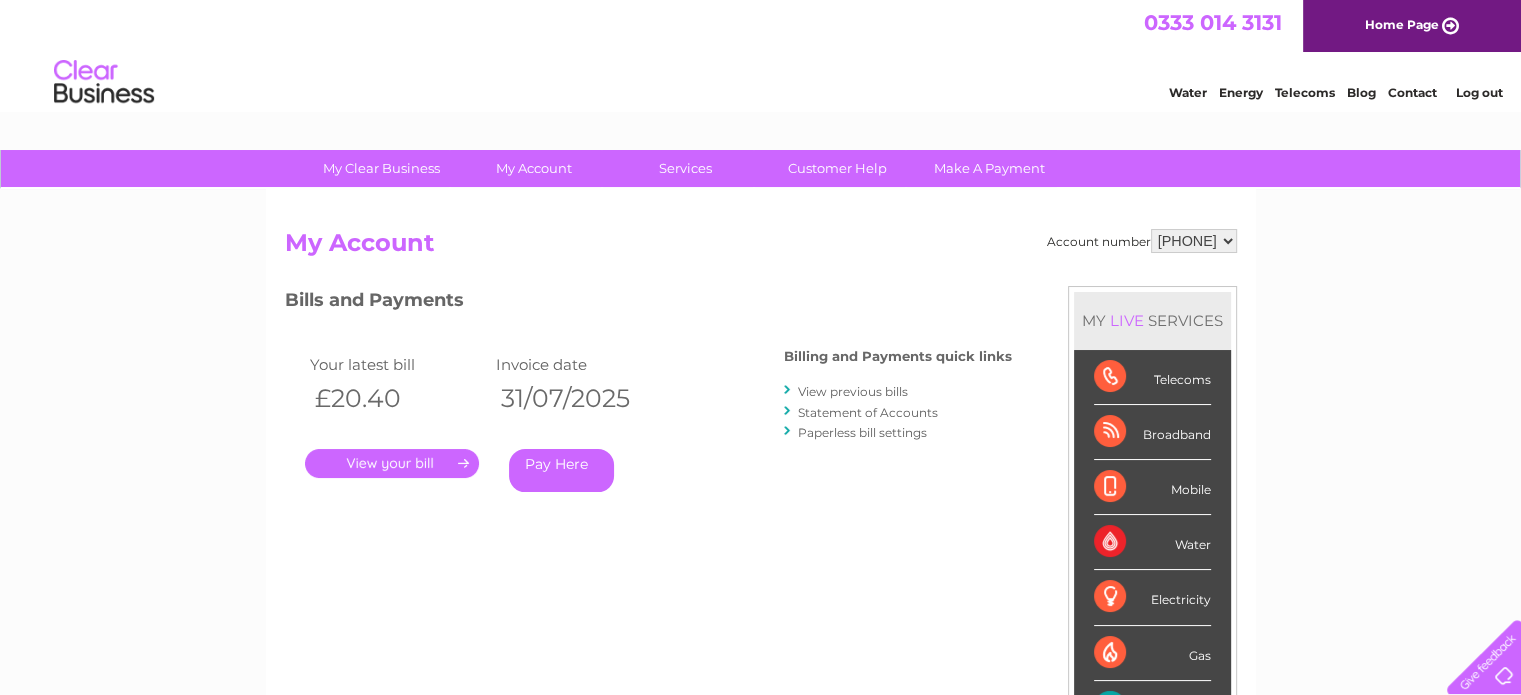scroll, scrollTop: 0, scrollLeft: 0, axis: both 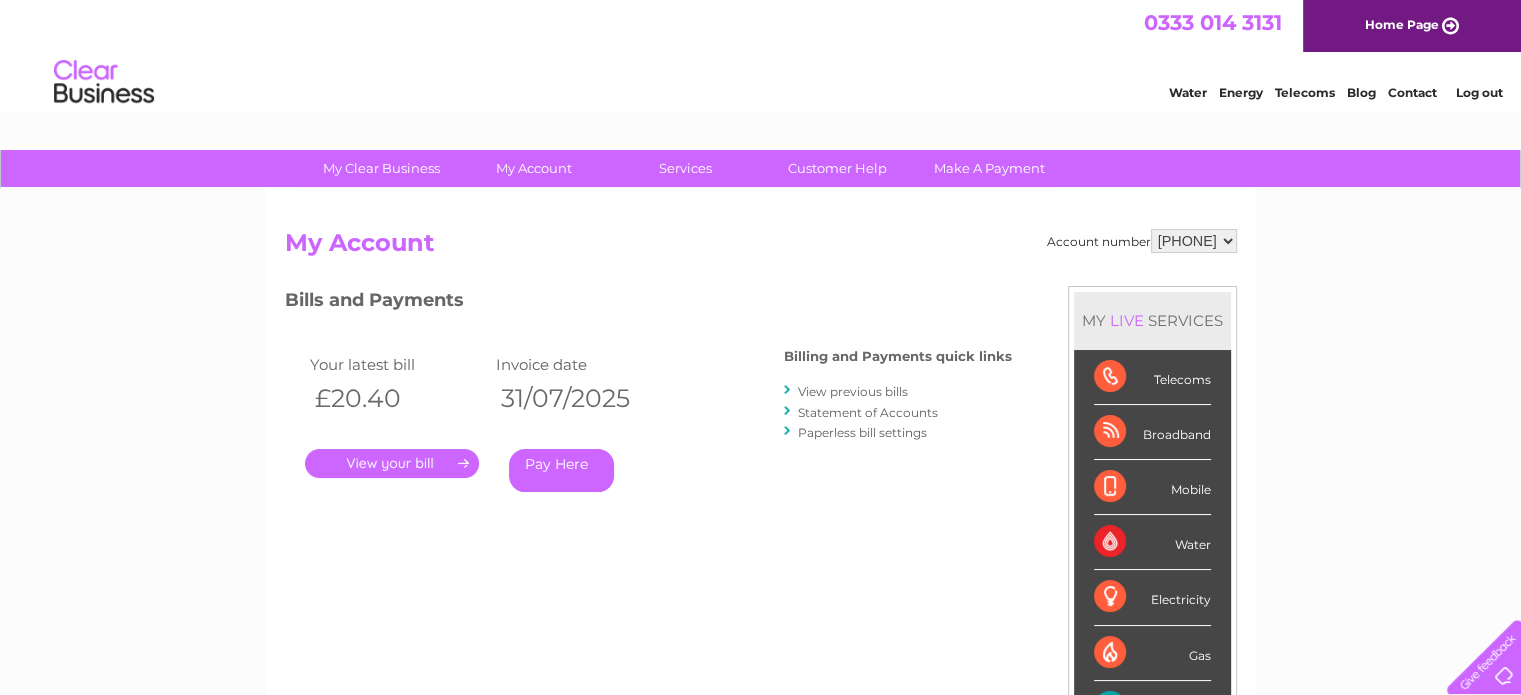 click on "." at bounding box center (392, 463) 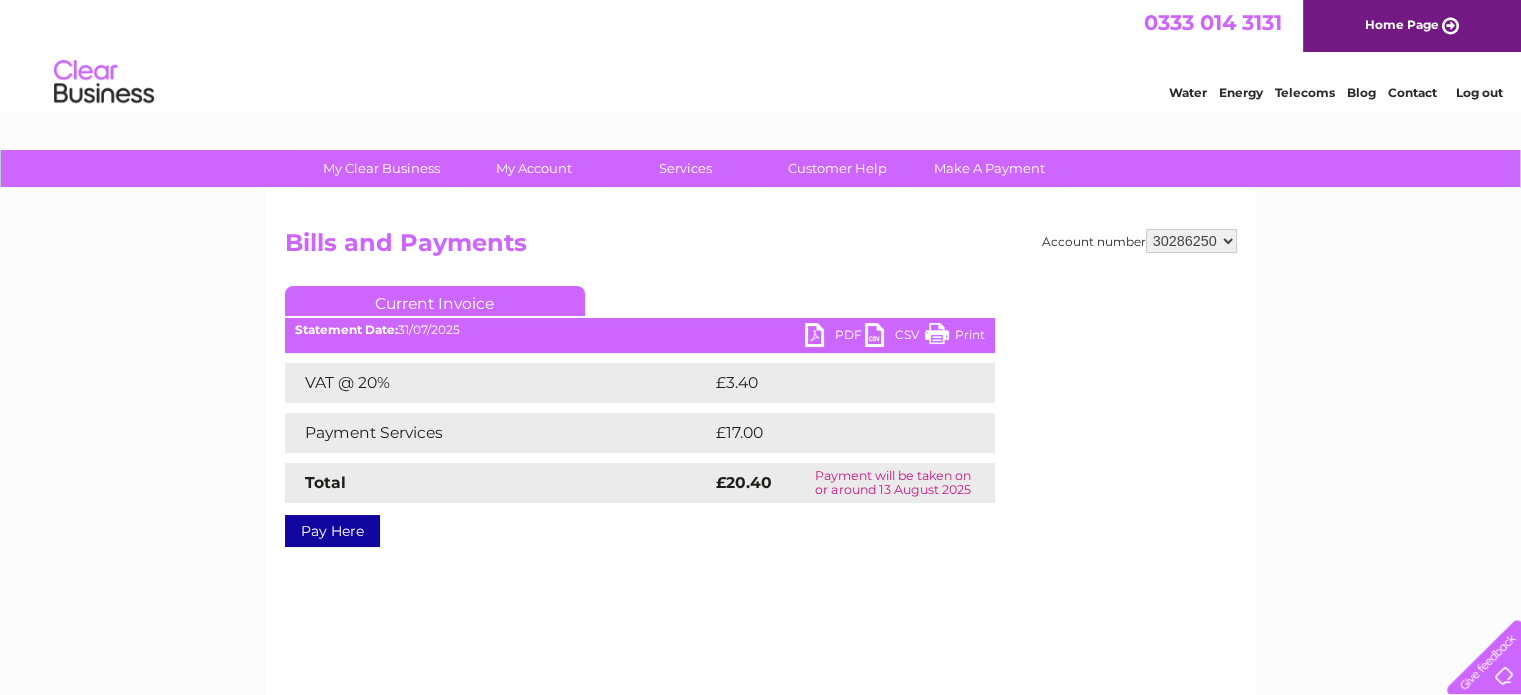 scroll, scrollTop: 0, scrollLeft: 0, axis: both 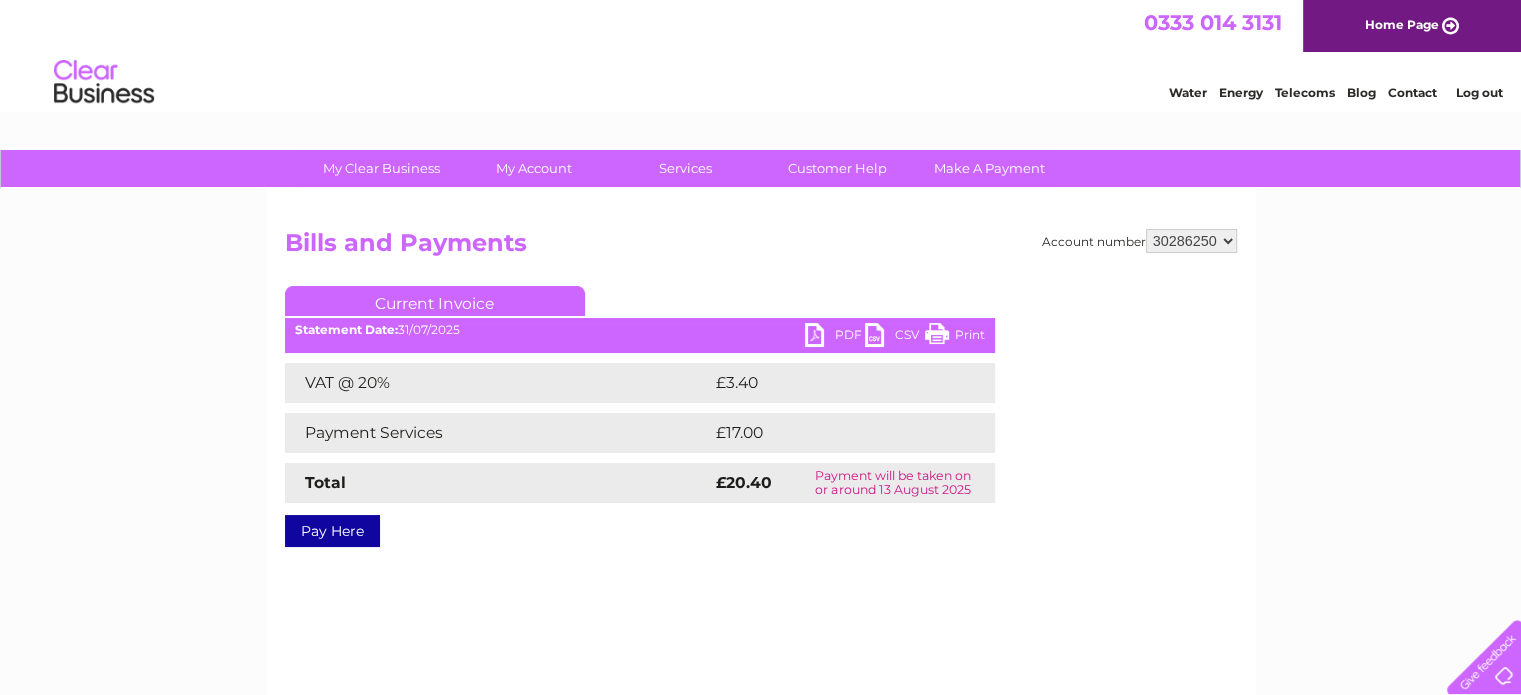 click on "PDF" at bounding box center (835, 337) 